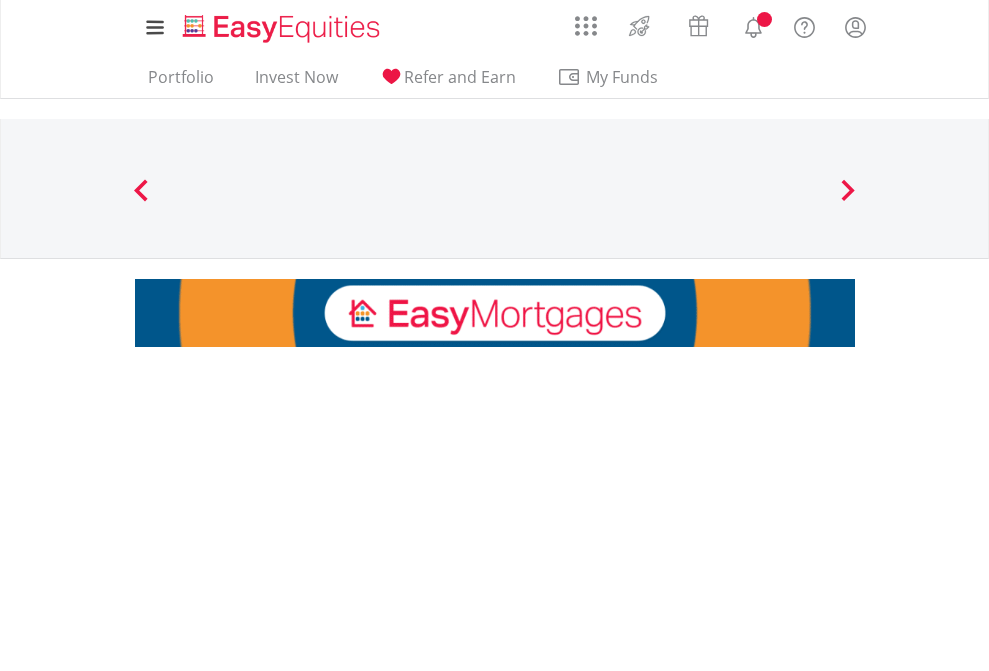 scroll, scrollTop: 0, scrollLeft: 0, axis: both 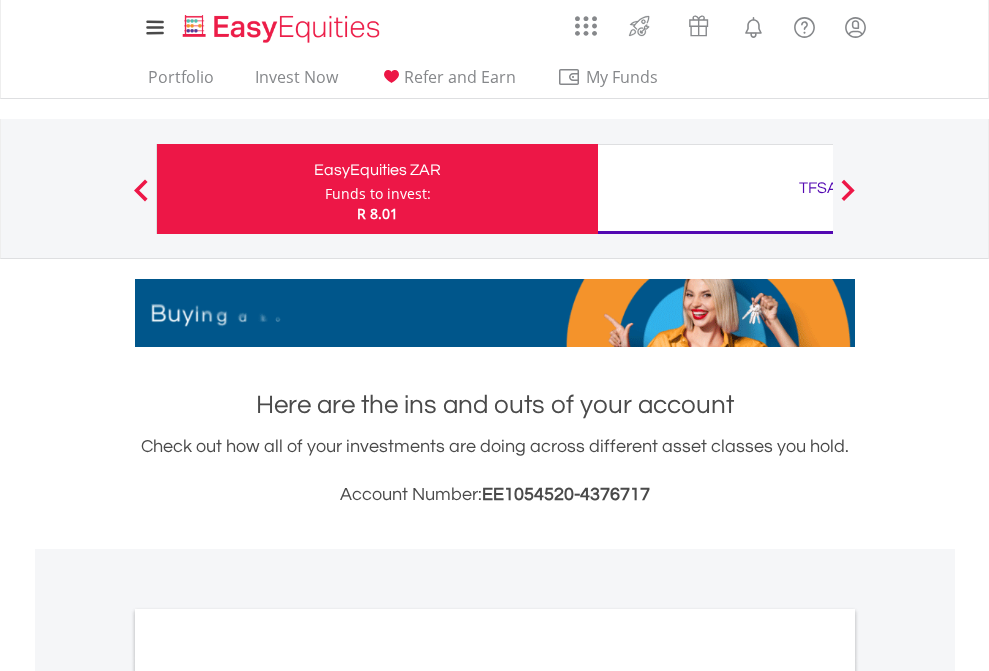 click on "Funds to invest:" at bounding box center [378, 194] 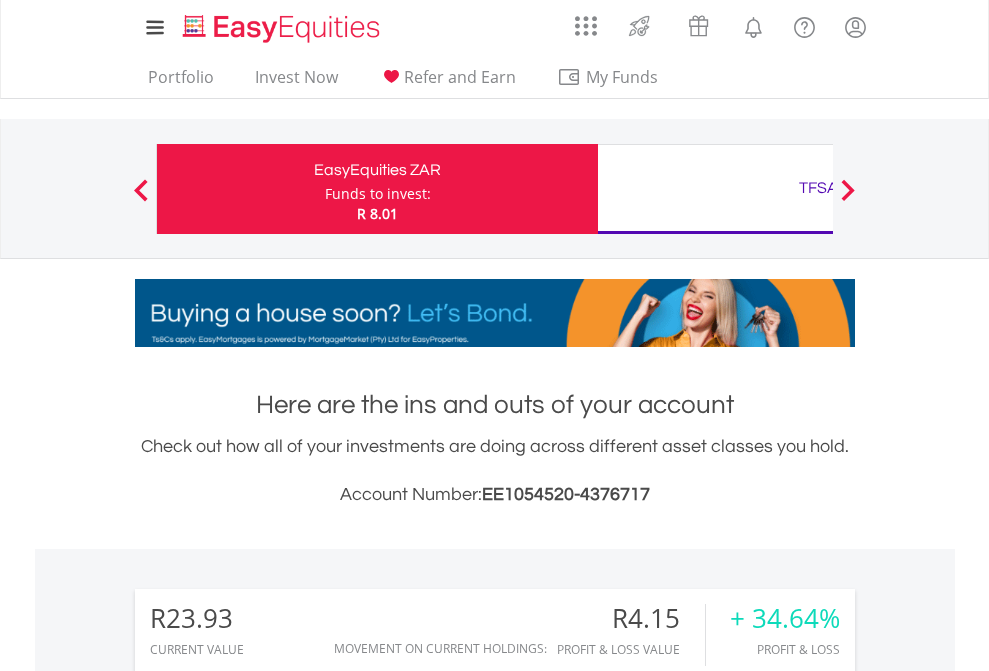 scroll, scrollTop: 999808, scrollLeft: 999687, axis: both 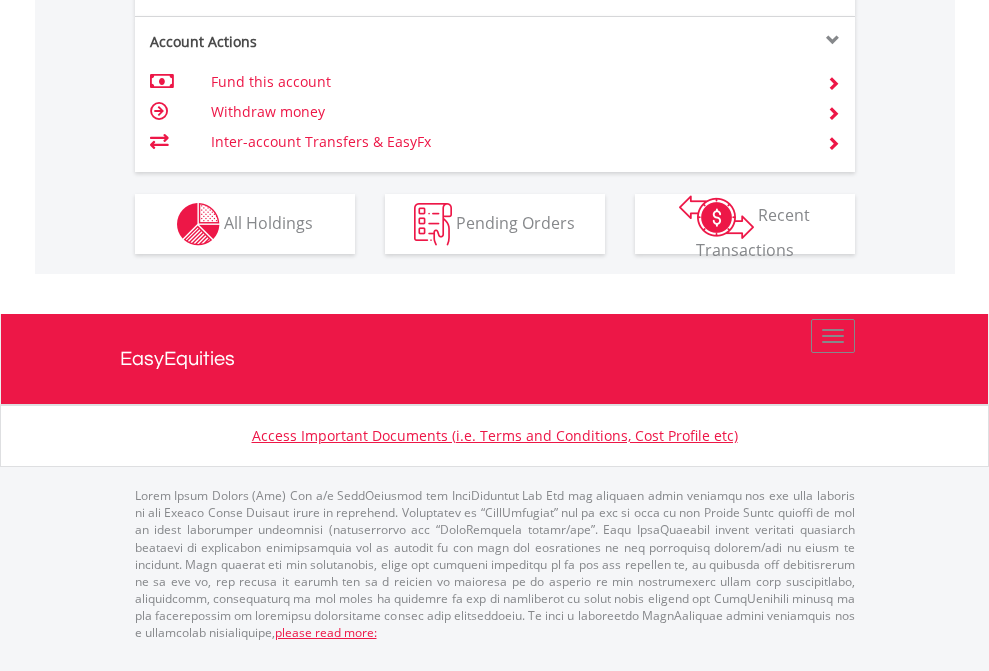 click on "Investment types" at bounding box center (706, -337) 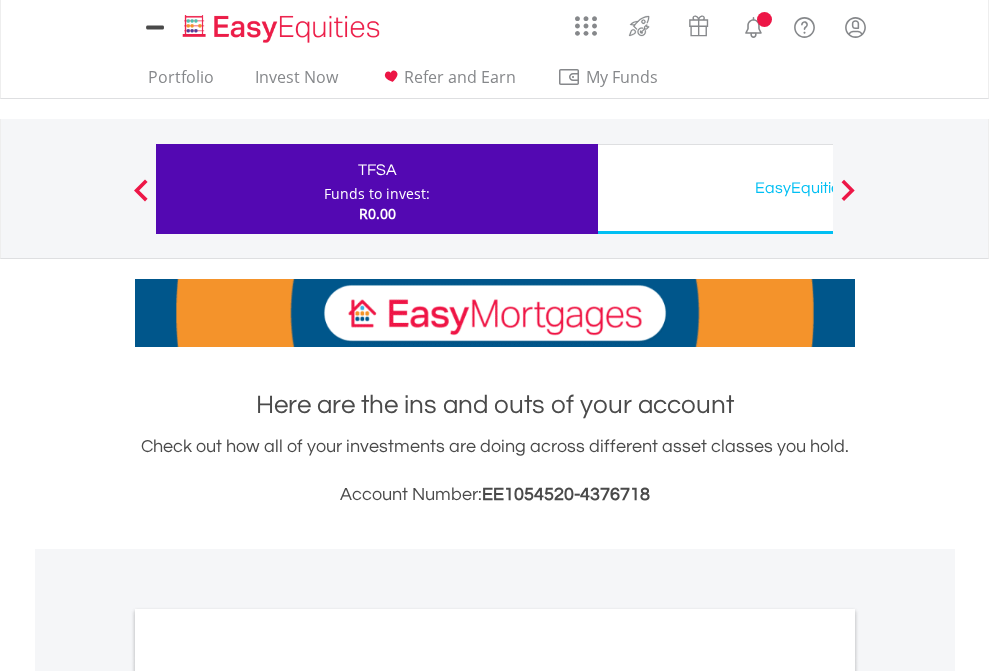 scroll, scrollTop: 0, scrollLeft: 0, axis: both 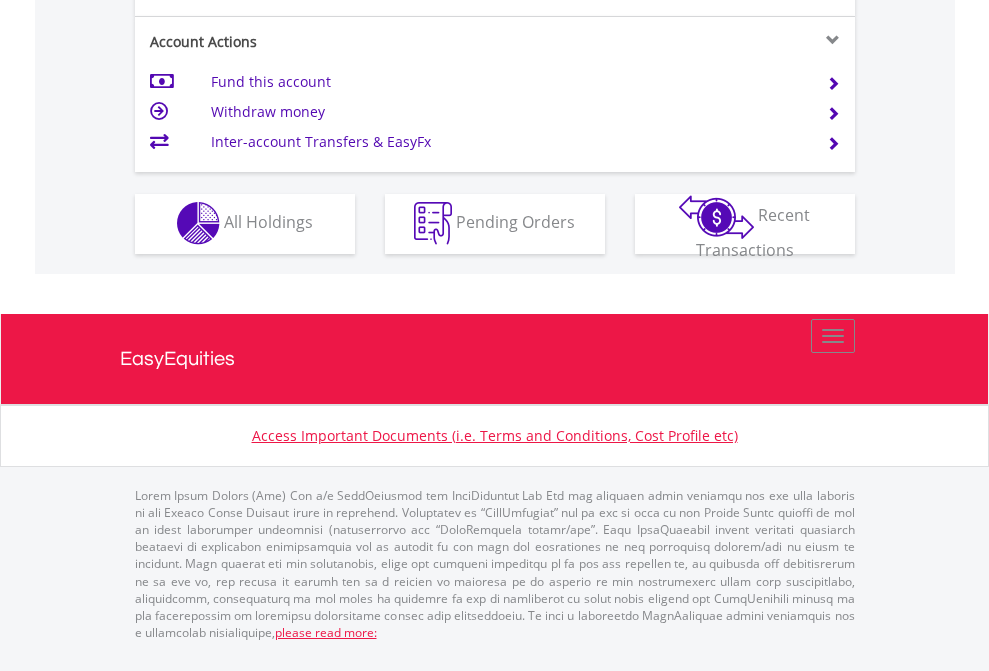 click on "Investment types" at bounding box center (706, -353) 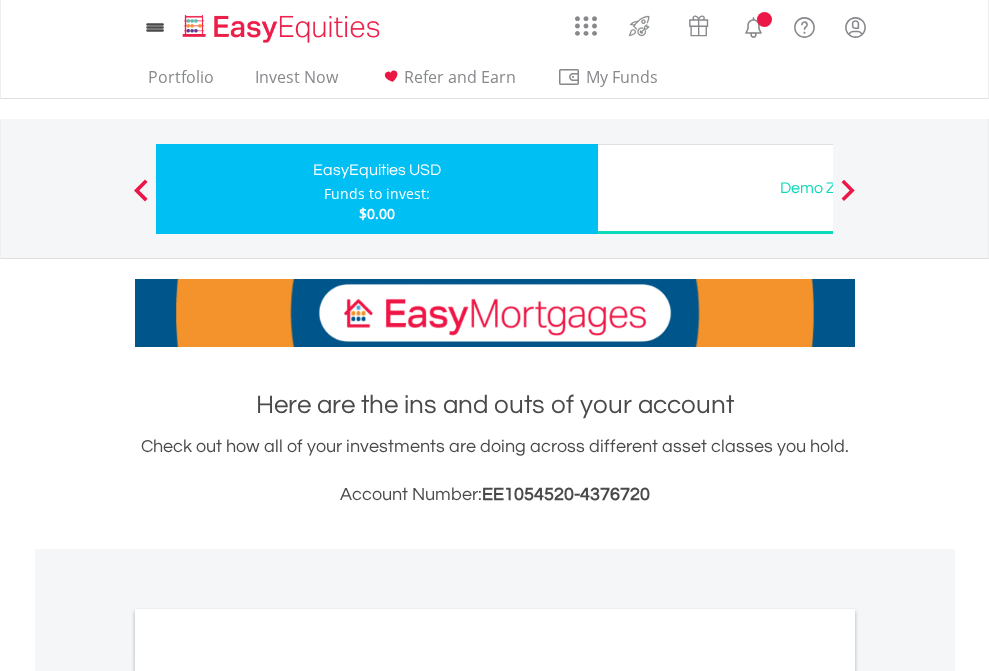 scroll, scrollTop: 0, scrollLeft: 0, axis: both 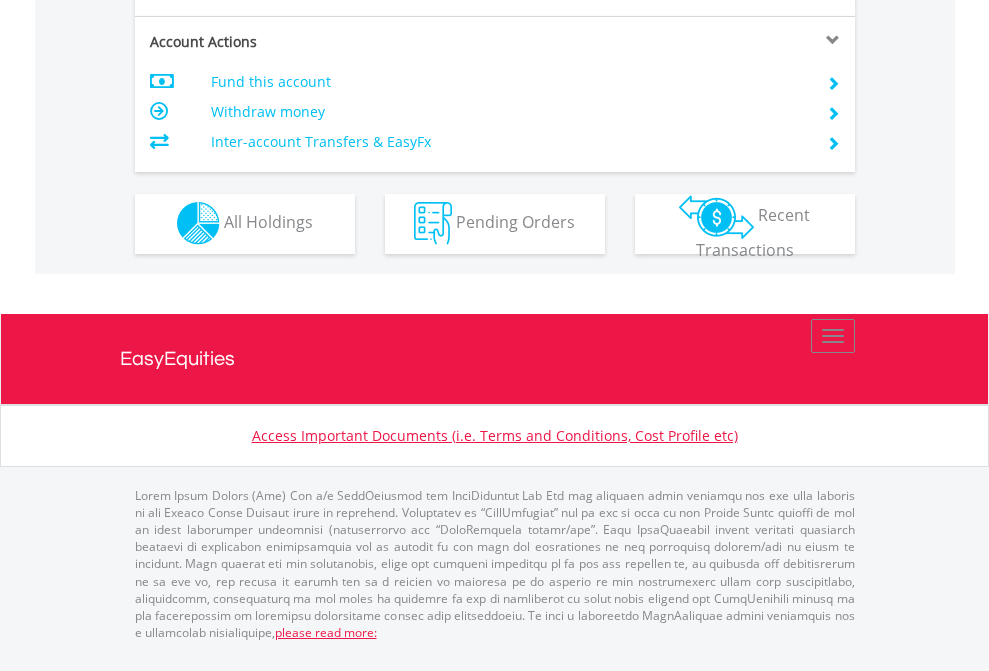 click on "Investment types" at bounding box center (706, -353) 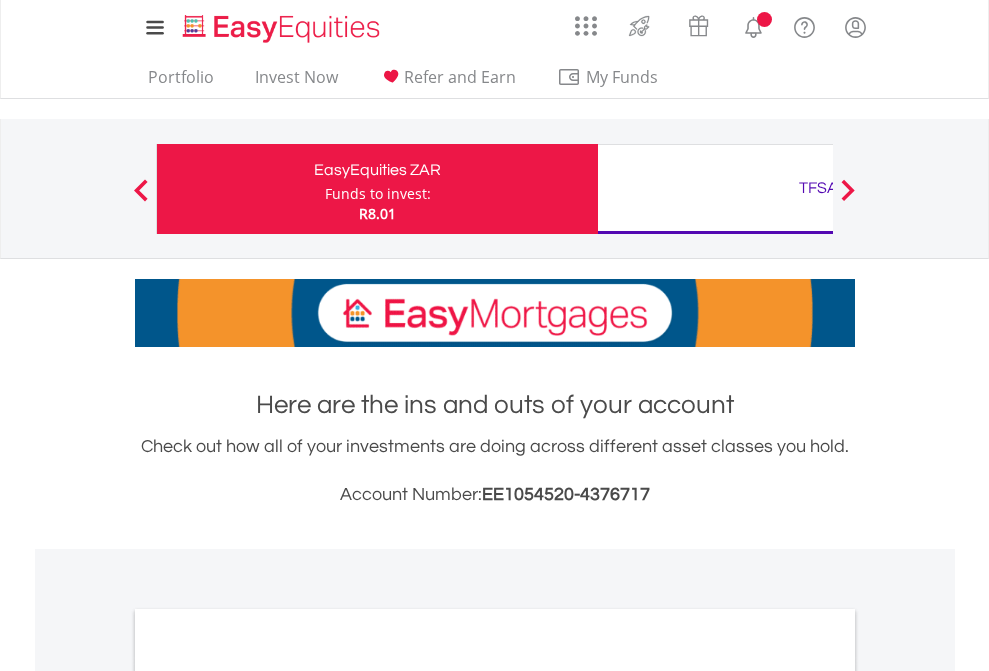 scroll, scrollTop: 0, scrollLeft: 0, axis: both 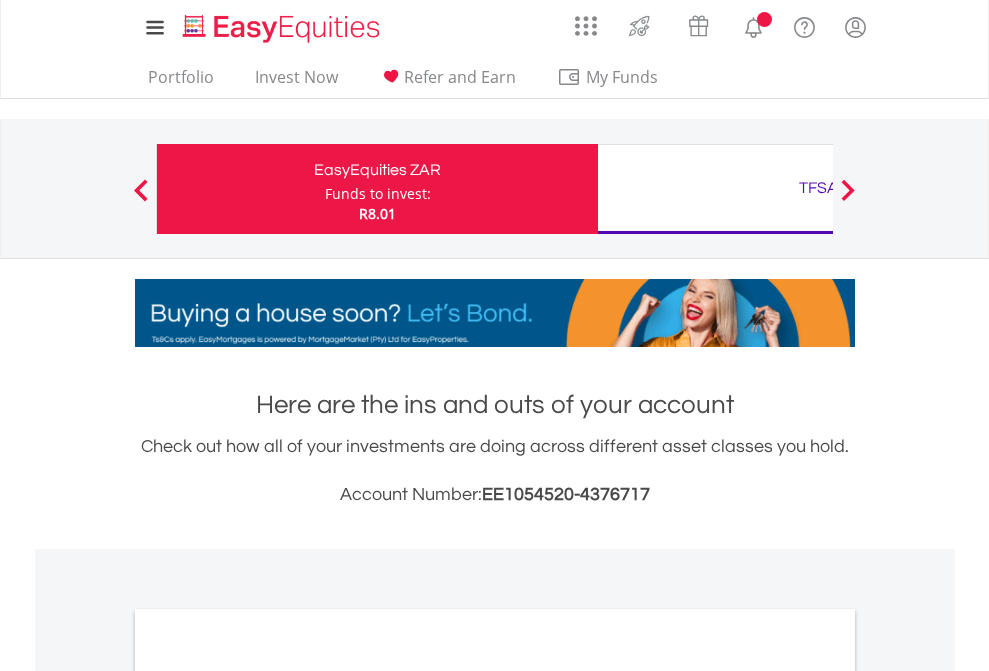 click on "All Holdings" at bounding box center [268, 1096] 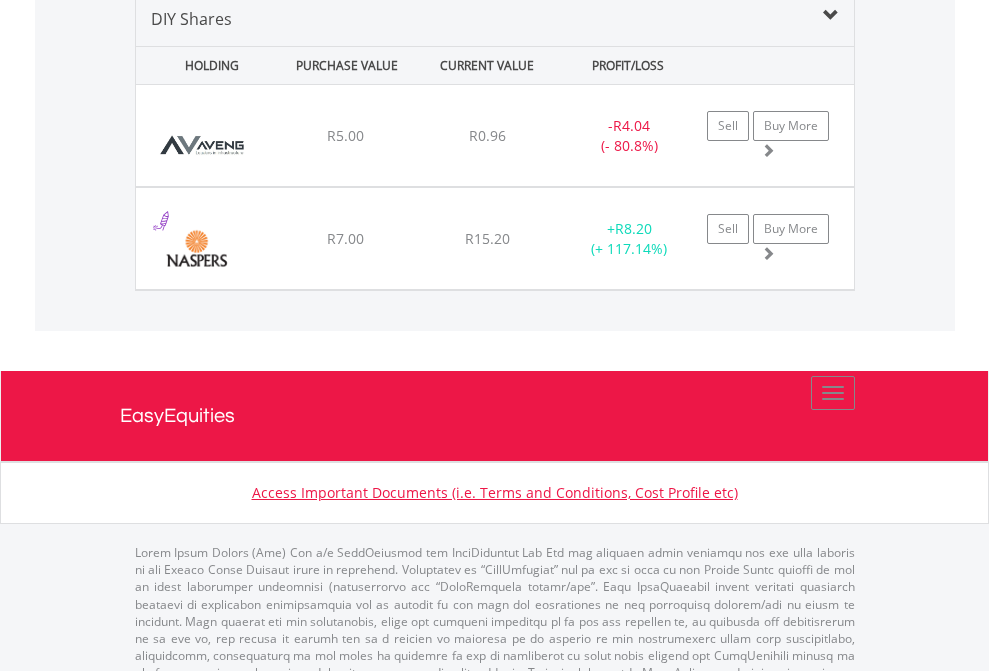 scroll, scrollTop: 1933, scrollLeft: 0, axis: vertical 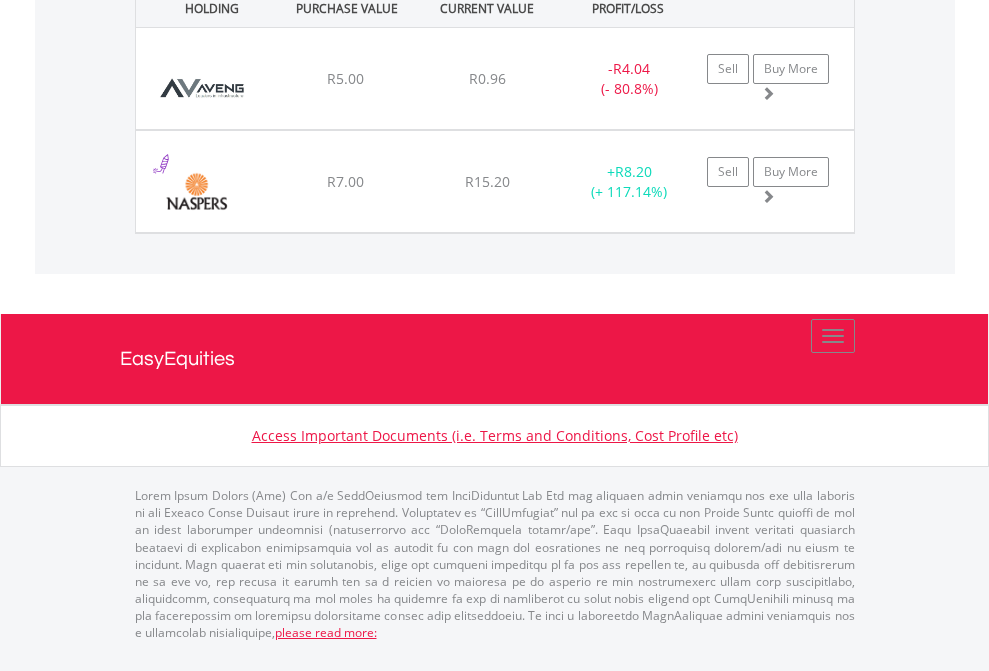 click on "TFSA" at bounding box center [818, -1071] 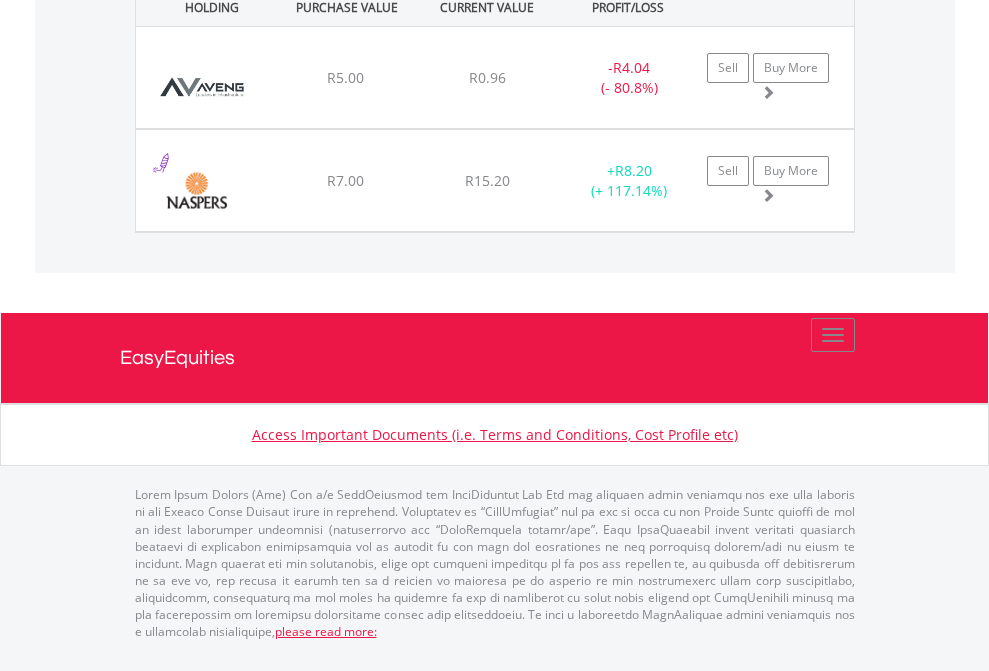 scroll, scrollTop: 144, scrollLeft: 0, axis: vertical 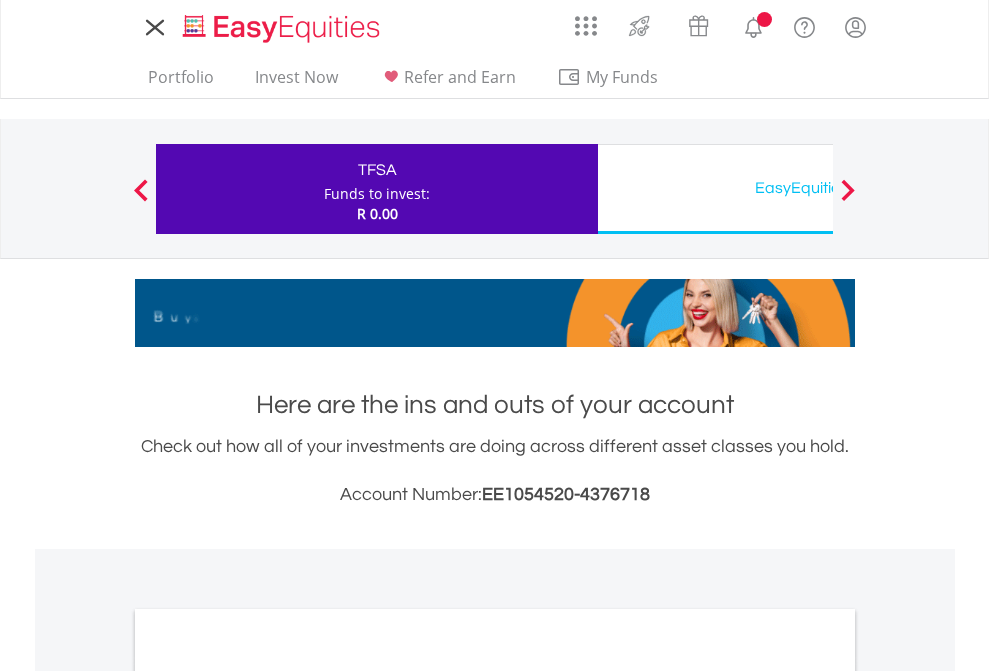 click on "All Holdings" at bounding box center (268, 1096) 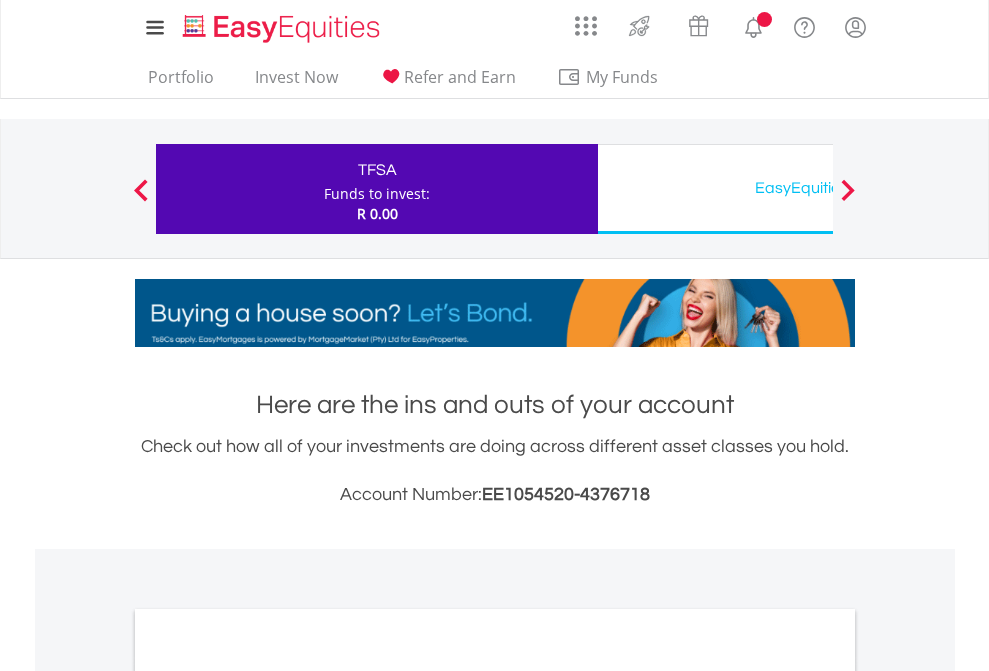 scroll, scrollTop: 1202, scrollLeft: 0, axis: vertical 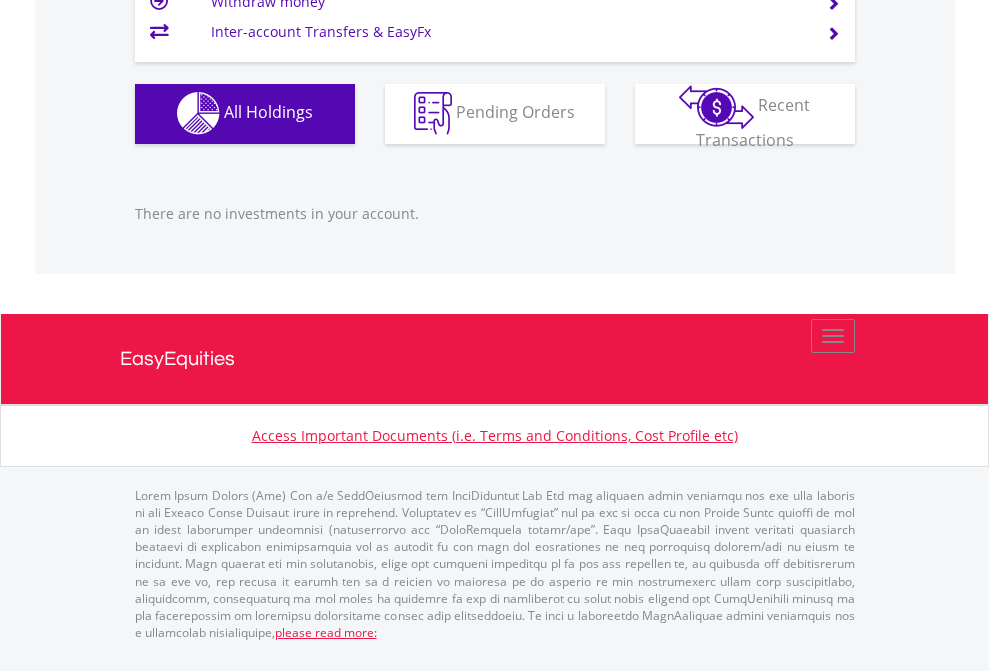 click on "EasyEquities USD" at bounding box center (818, -1142) 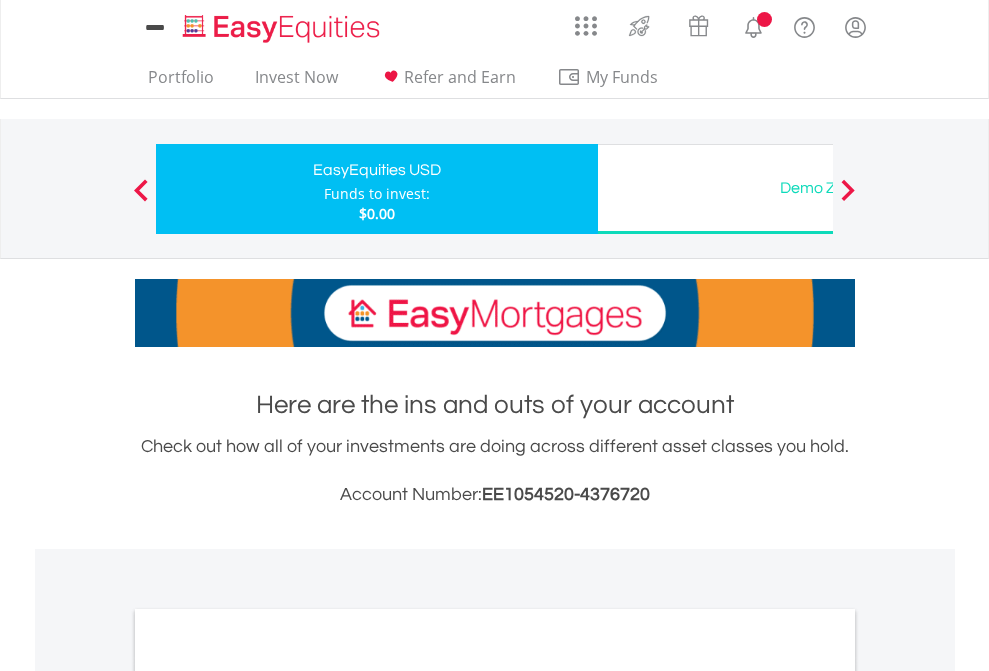 scroll, scrollTop: 0, scrollLeft: 0, axis: both 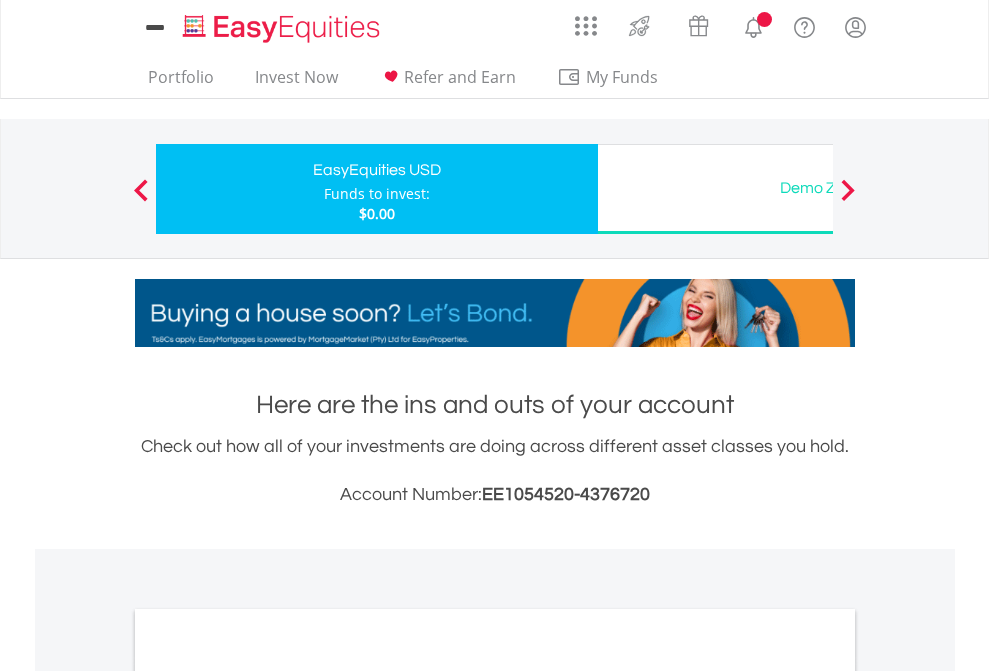 click on "All Holdings" at bounding box center [268, 1096] 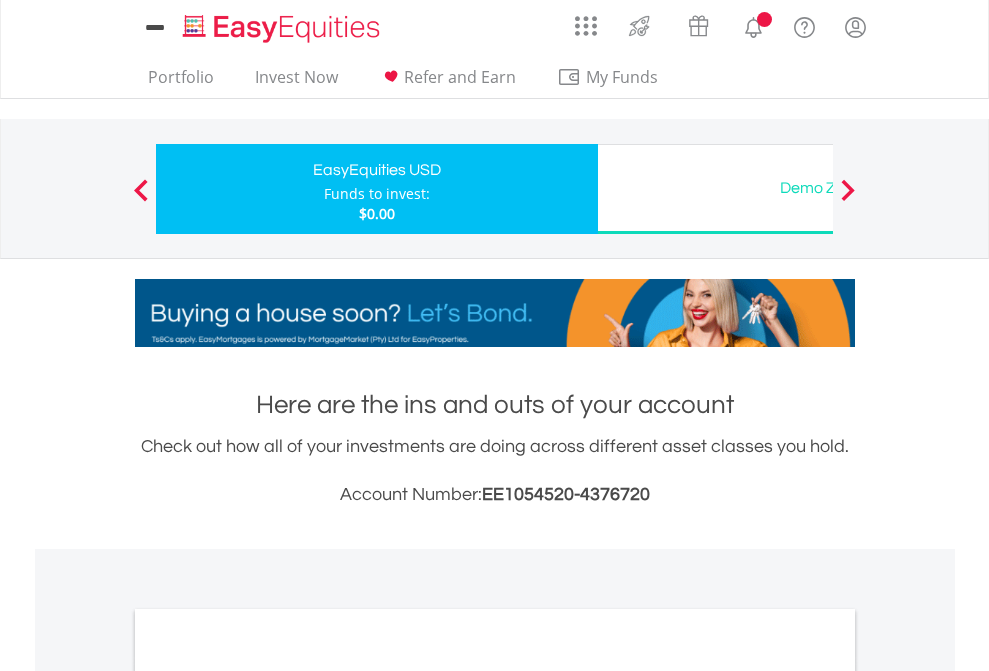 scroll, scrollTop: 1202, scrollLeft: 0, axis: vertical 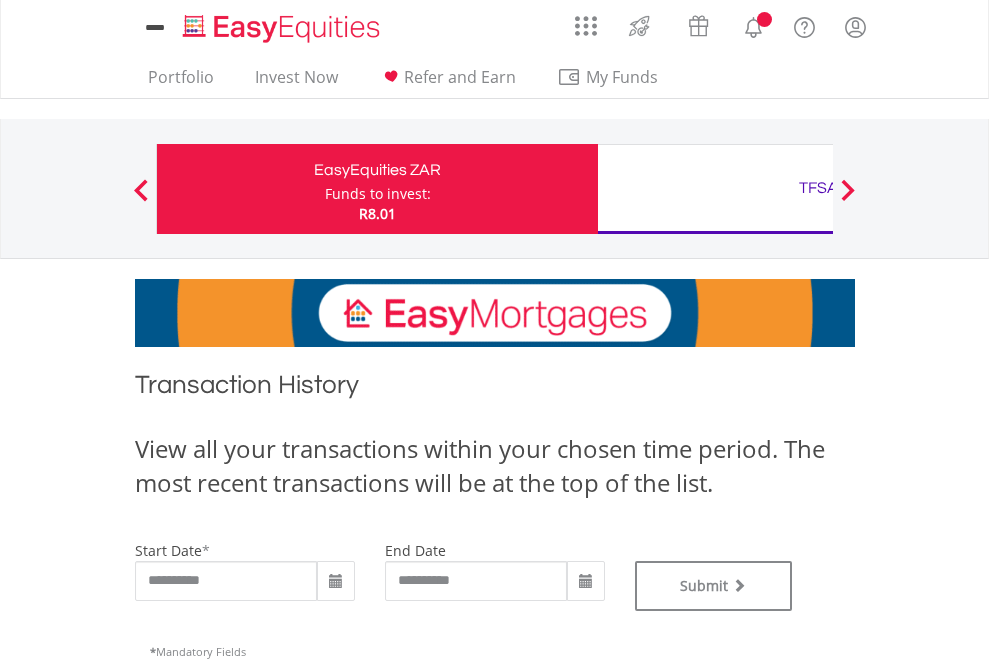 type on "**********" 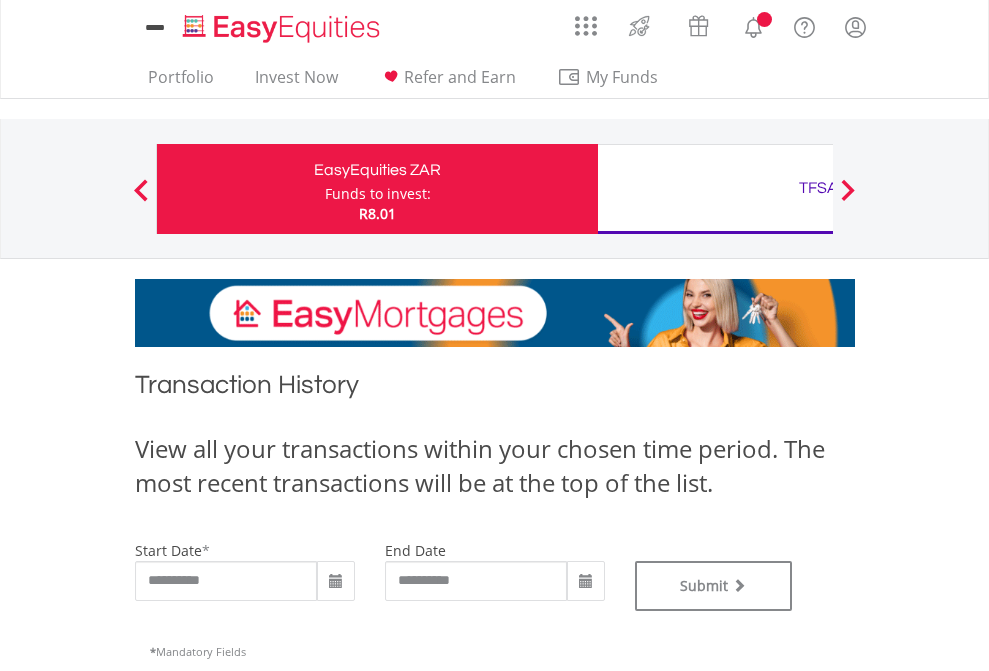 type on "**********" 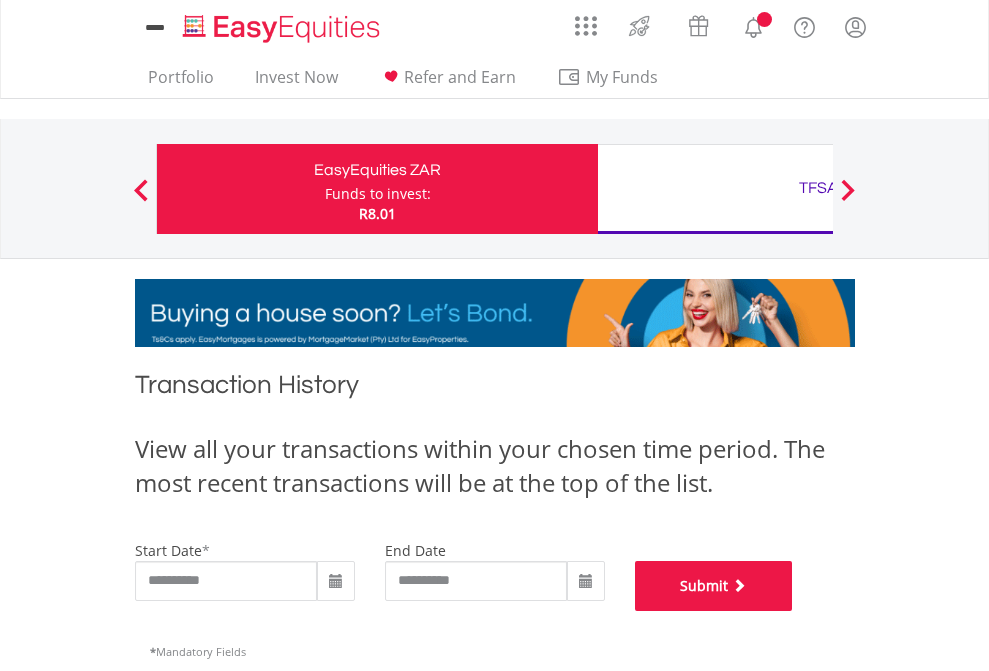 click on "Submit" at bounding box center (714, 586) 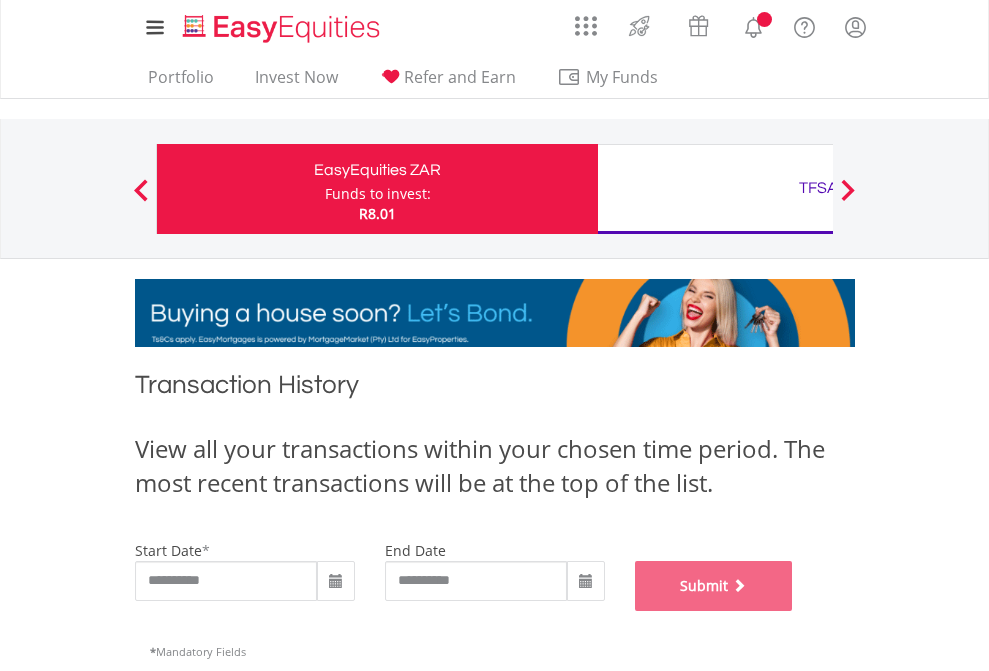 scroll, scrollTop: 811, scrollLeft: 0, axis: vertical 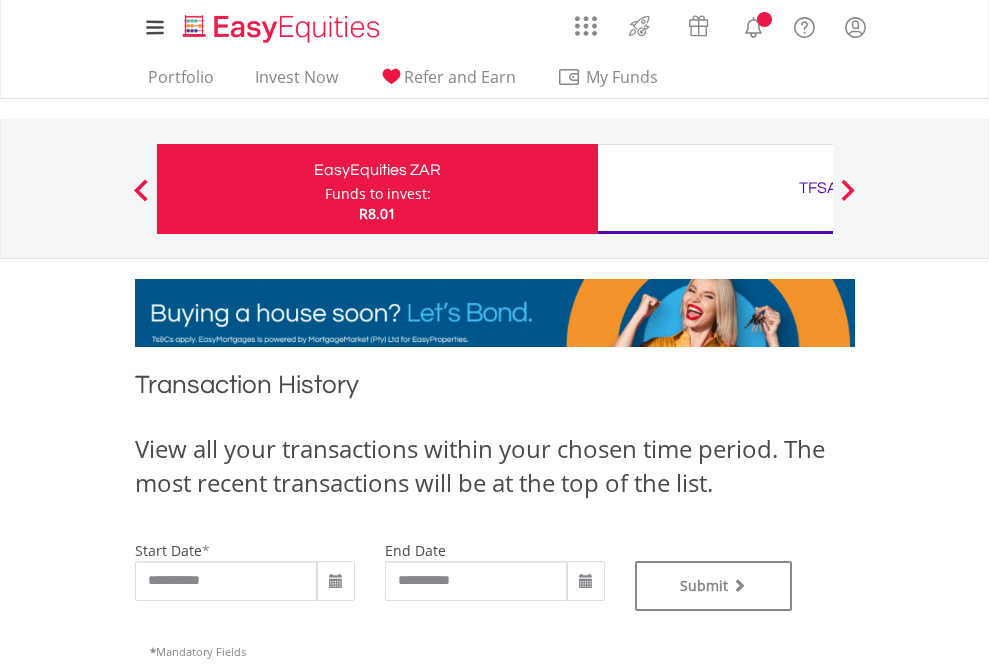 click on "TFSA" at bounding box center [818, 188] 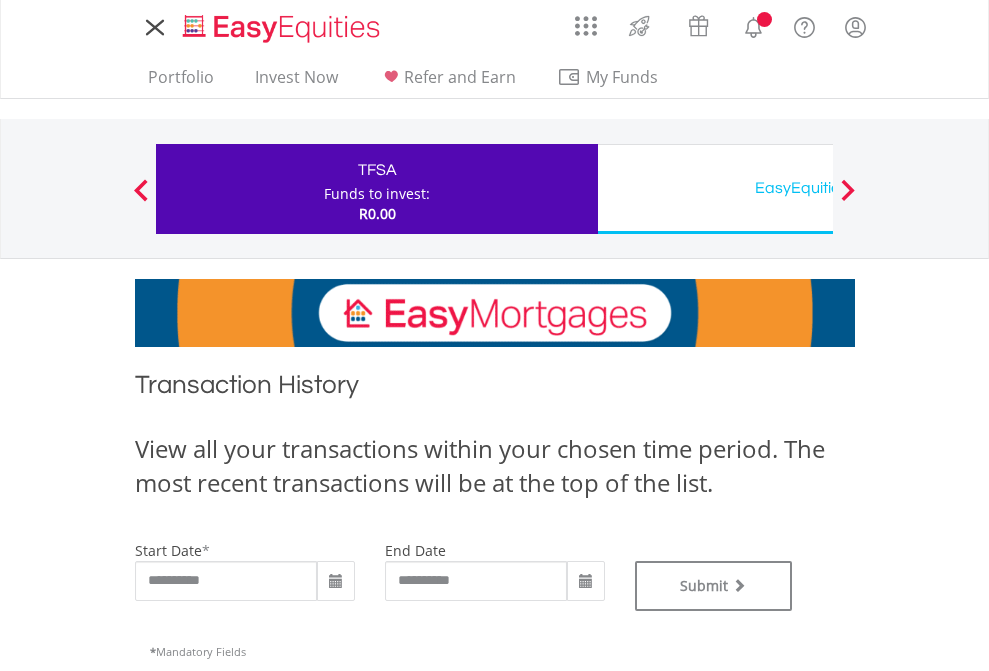 scroll, scrollTop: 0, scrollLeft: 0, axis: both 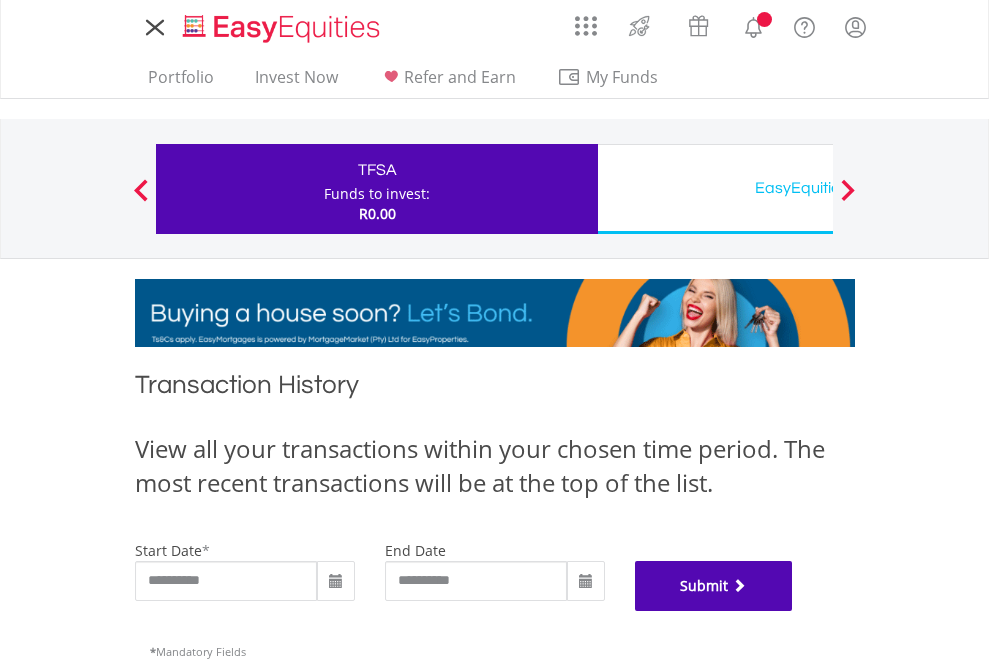 click on "Submit" at bounding box center (714, 586) 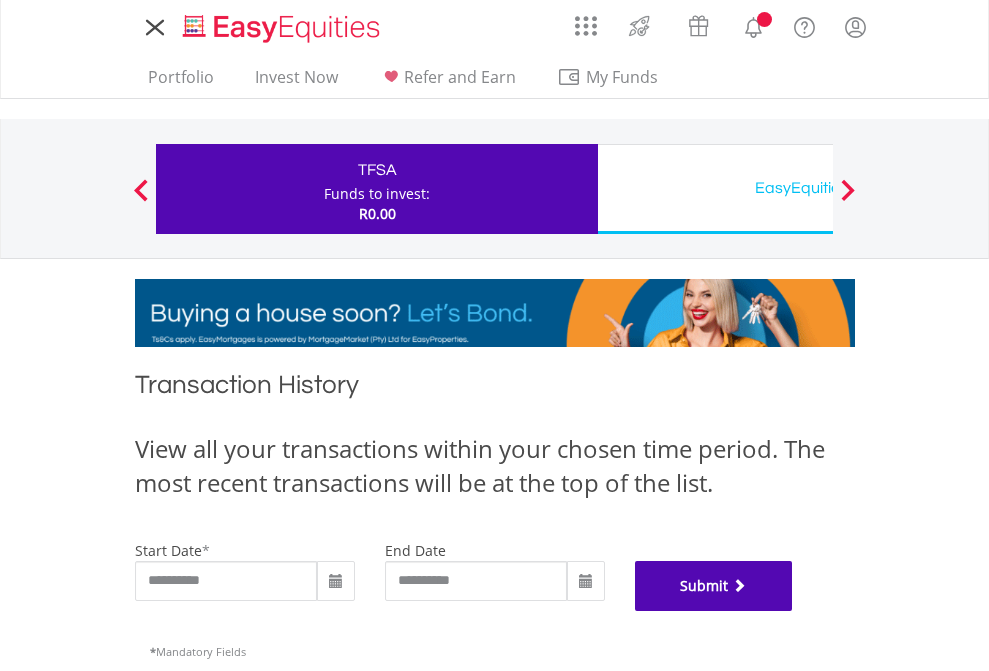 scroll, scrollTop: 811, scrollLeft: 0, axis: vertical 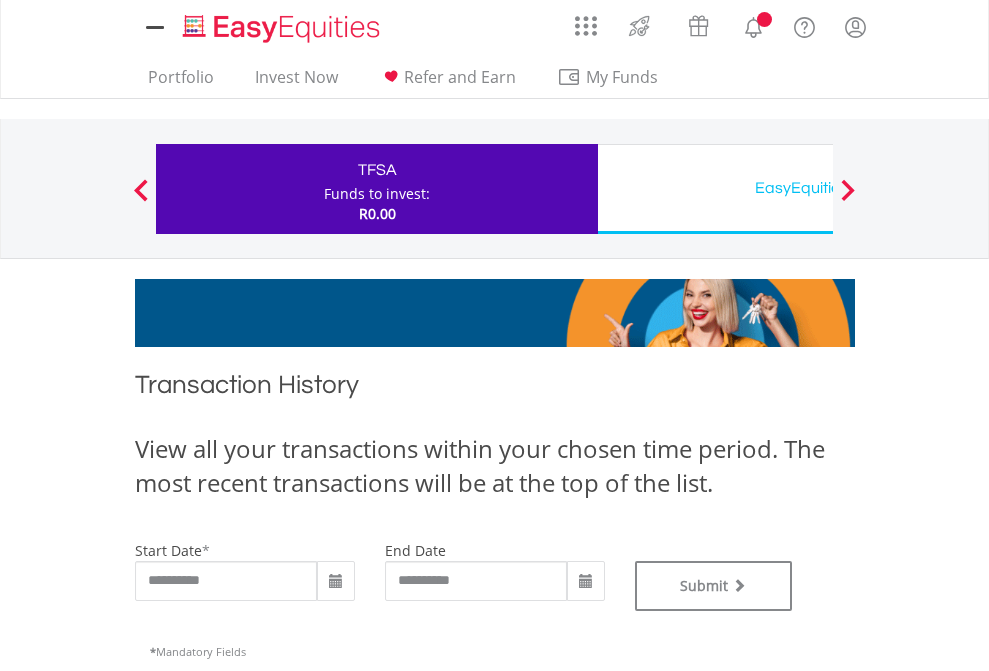 click on "EasyEquities USD" at bounding box center [818, 188] 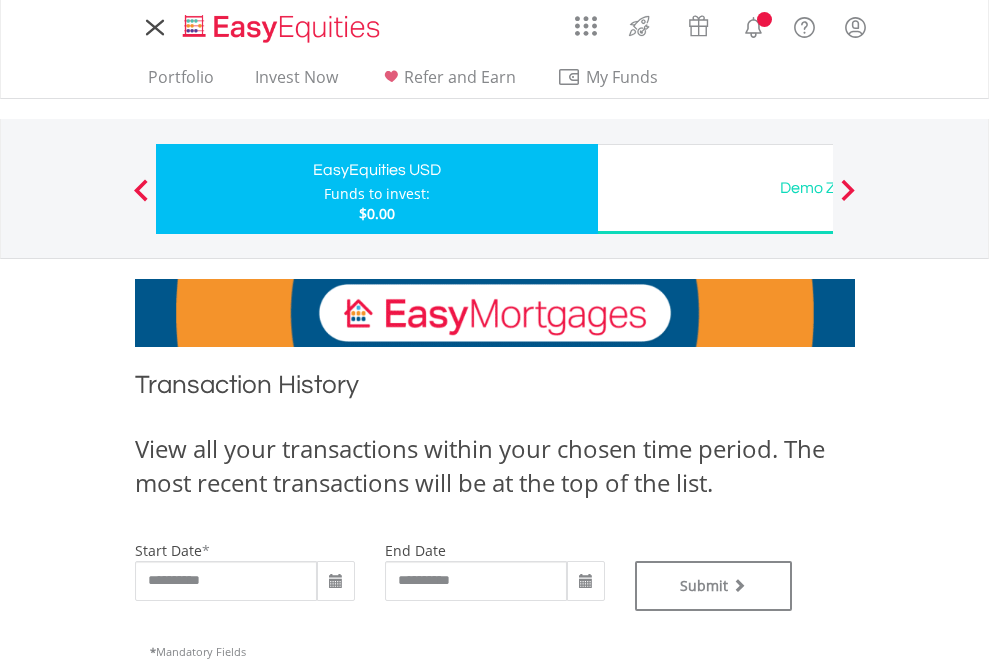 scroll, scrollTop: 0, scrollLeft: 0, axis: both 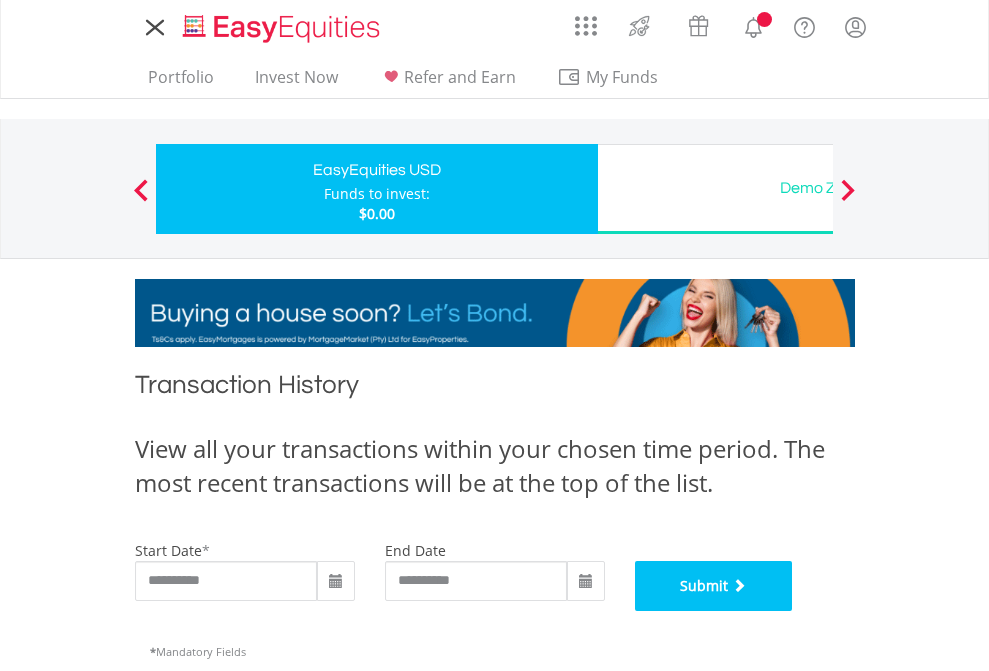click on "Submit" at bounding box center (714, 586) 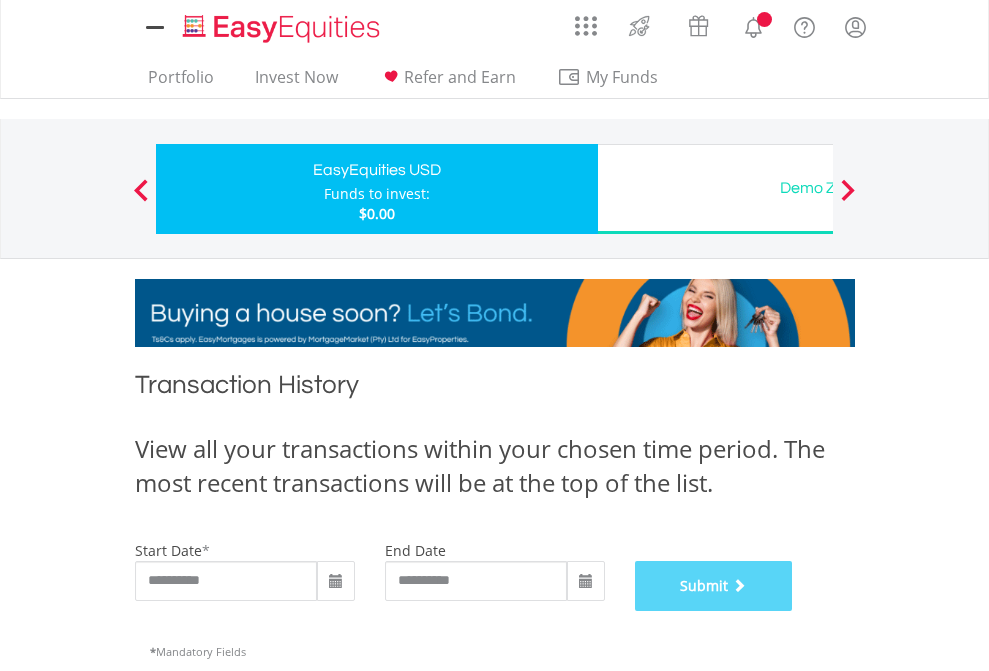 scroll, scrollTop: 811, scrollLeft: 0, axis: vertical 